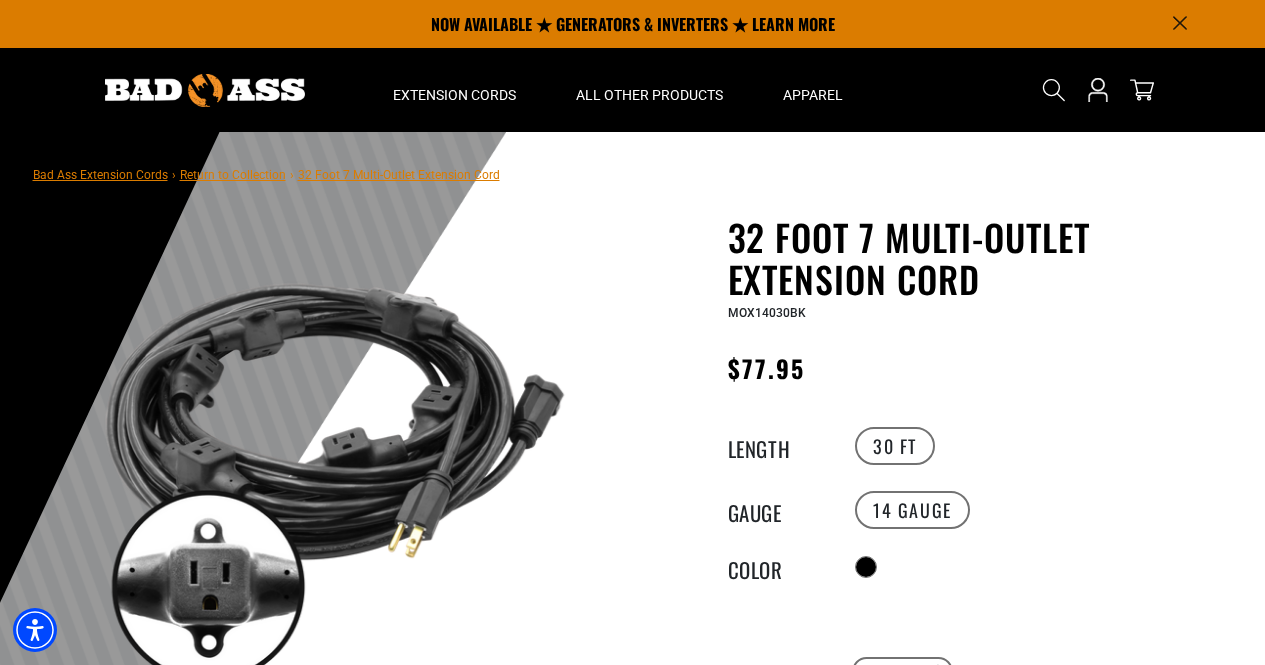 scroll, scrollTop: 0, scrollLeft: 0, axis: both 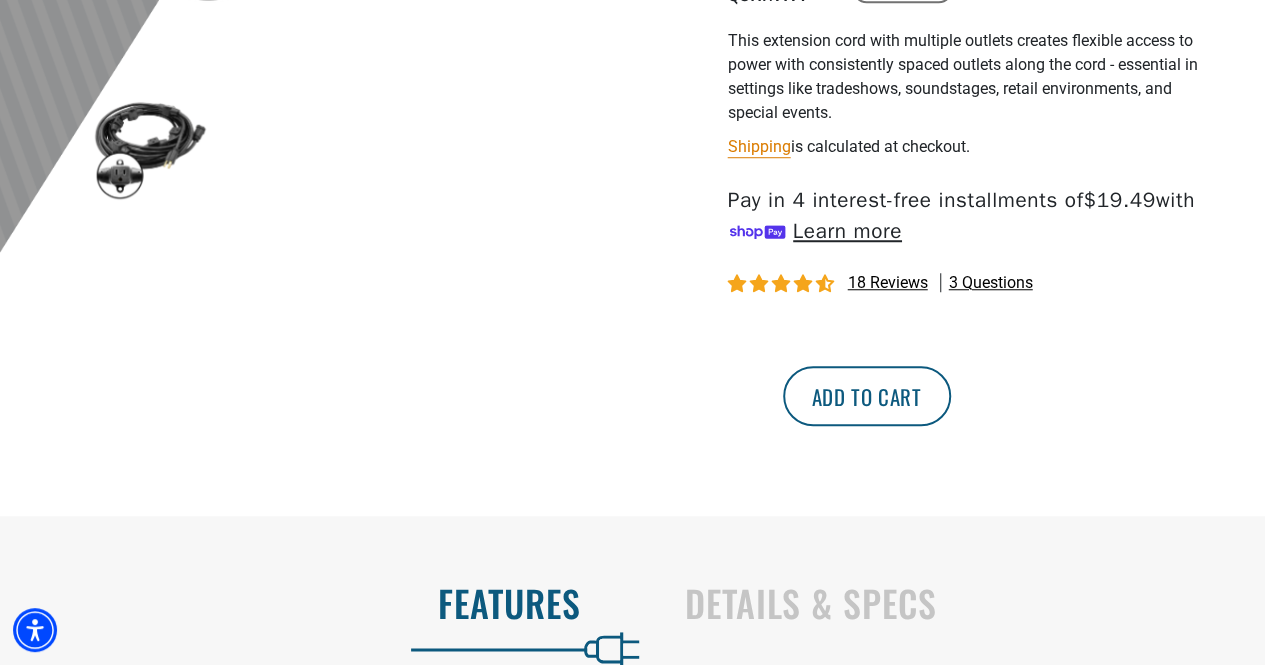 click on "Add to cart" at bounding box center (867, 396) 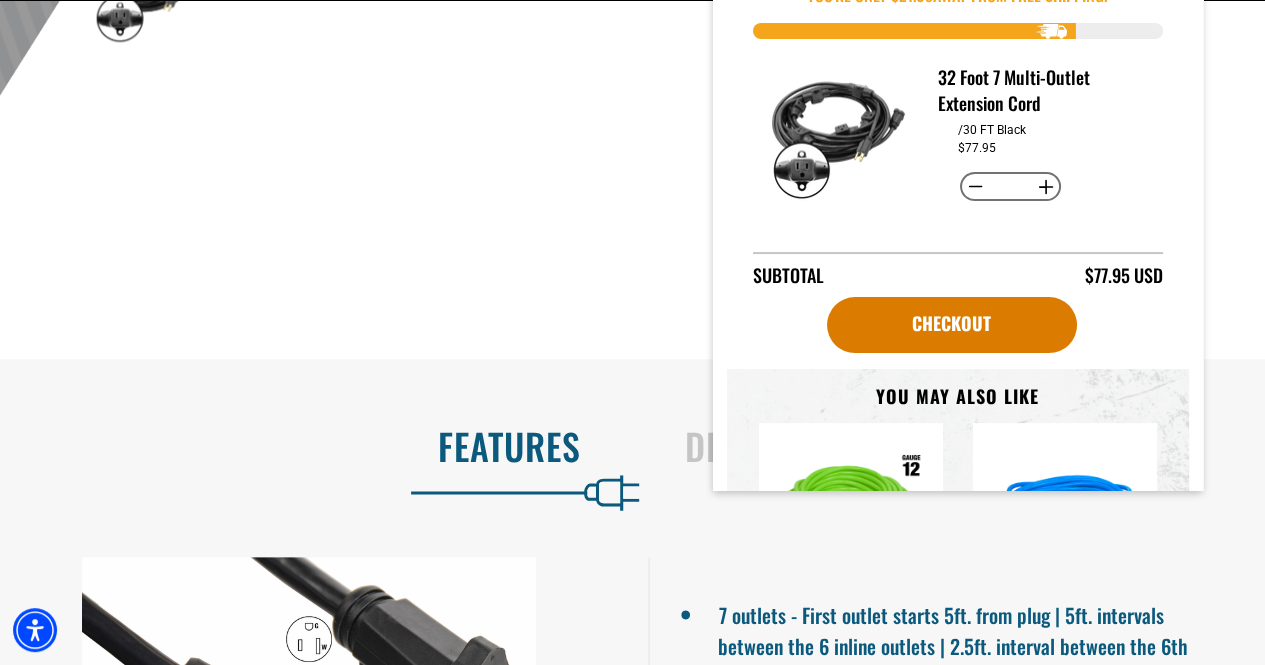 scroll, scrollTop: 841, scrollLeft: 0, axis: vertical 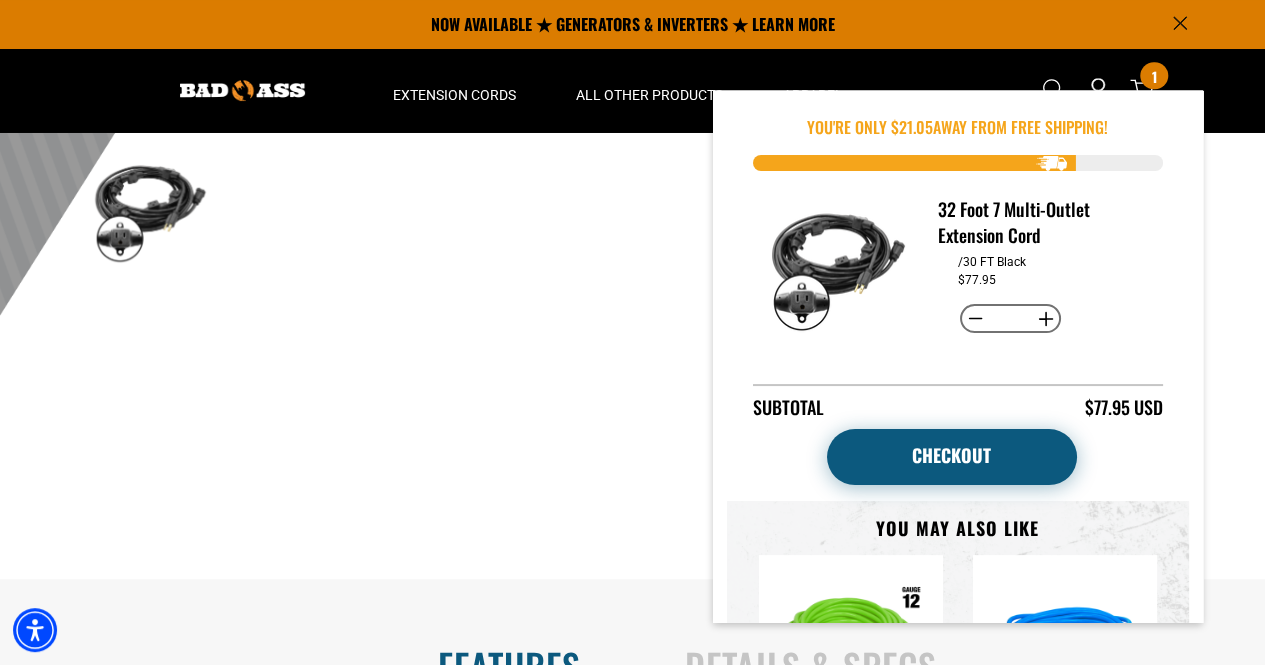 click on "Checkout" at bounding box center (952, 457) 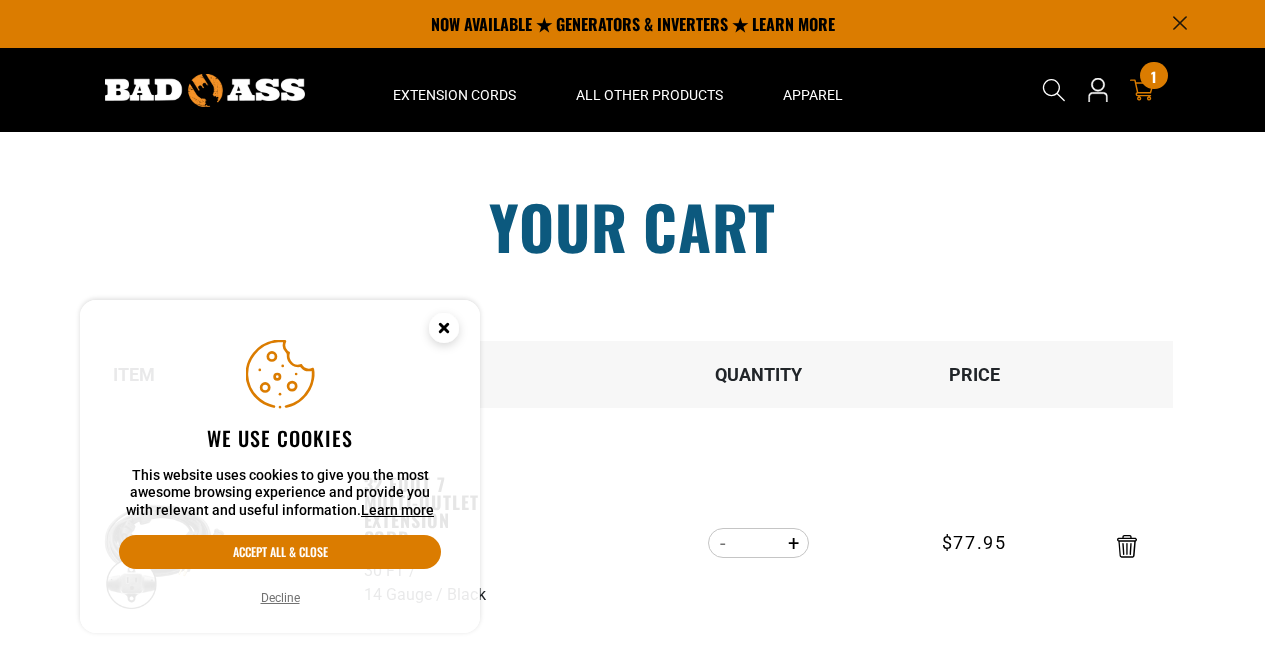 scroll, scrollTop: 0, scrollLeft: 0, axis: both 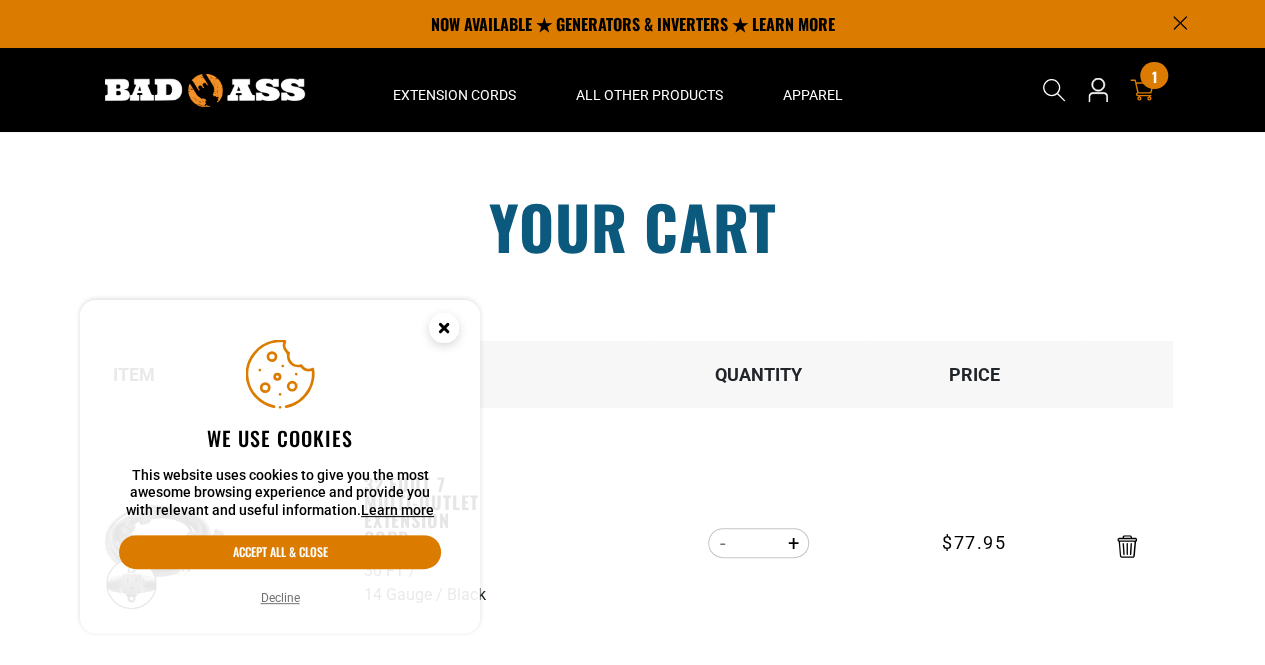 click 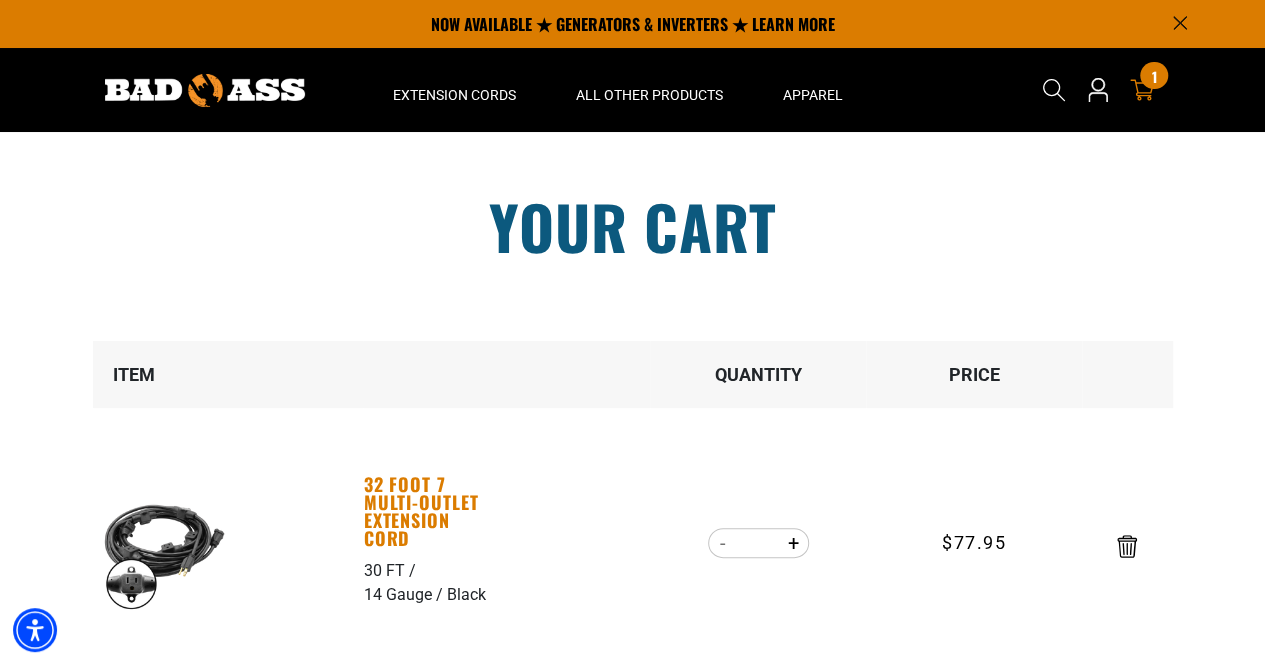 click on "32 Foot 7 Multi-Outlet Extension Cord" at bounding box center (433, 511) 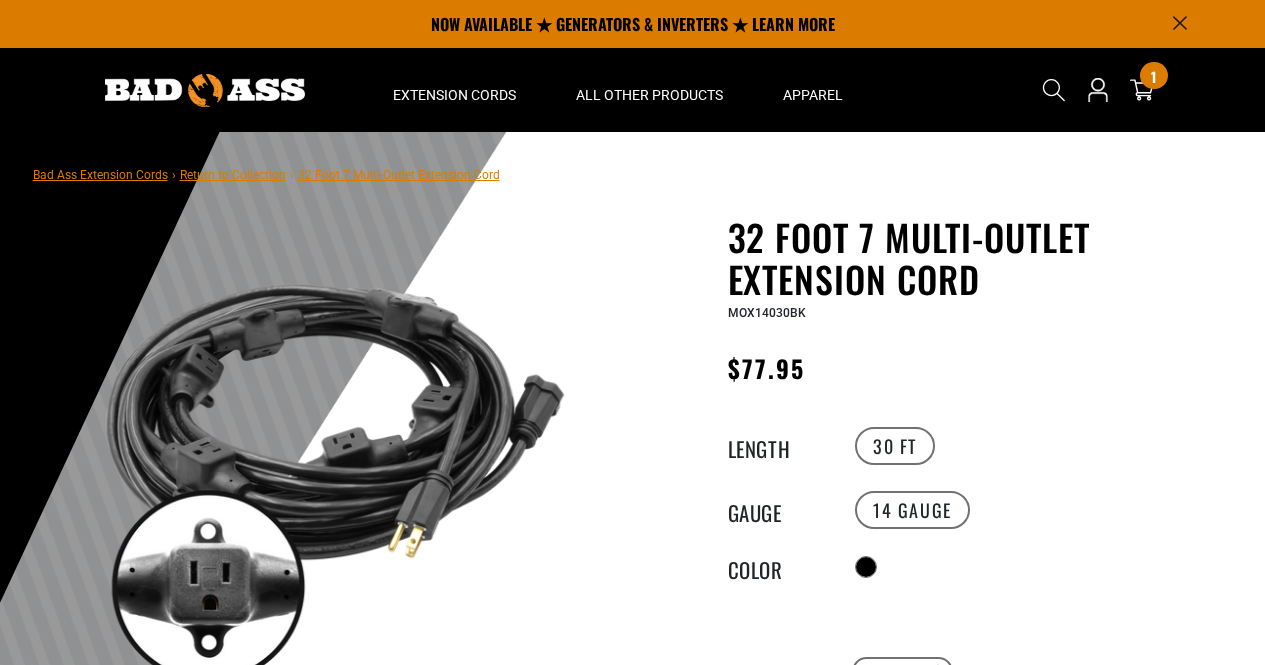 scroll, scrollTop: 0, scrollLeft: 0, axis: both 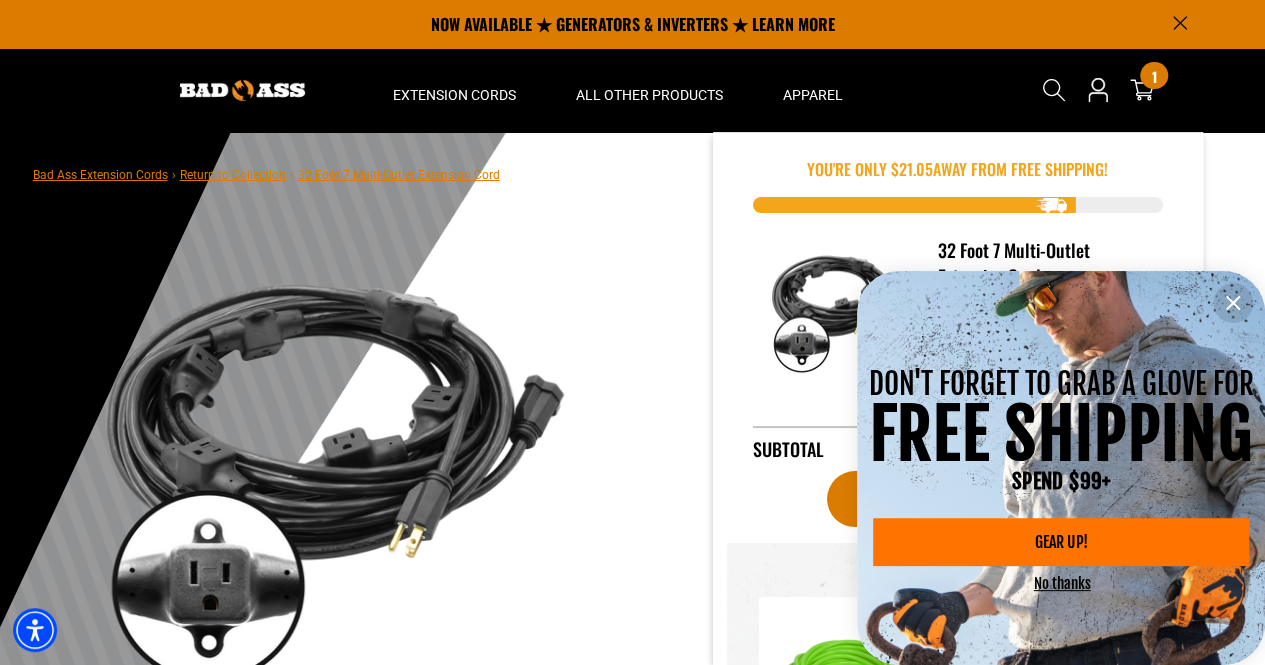 click 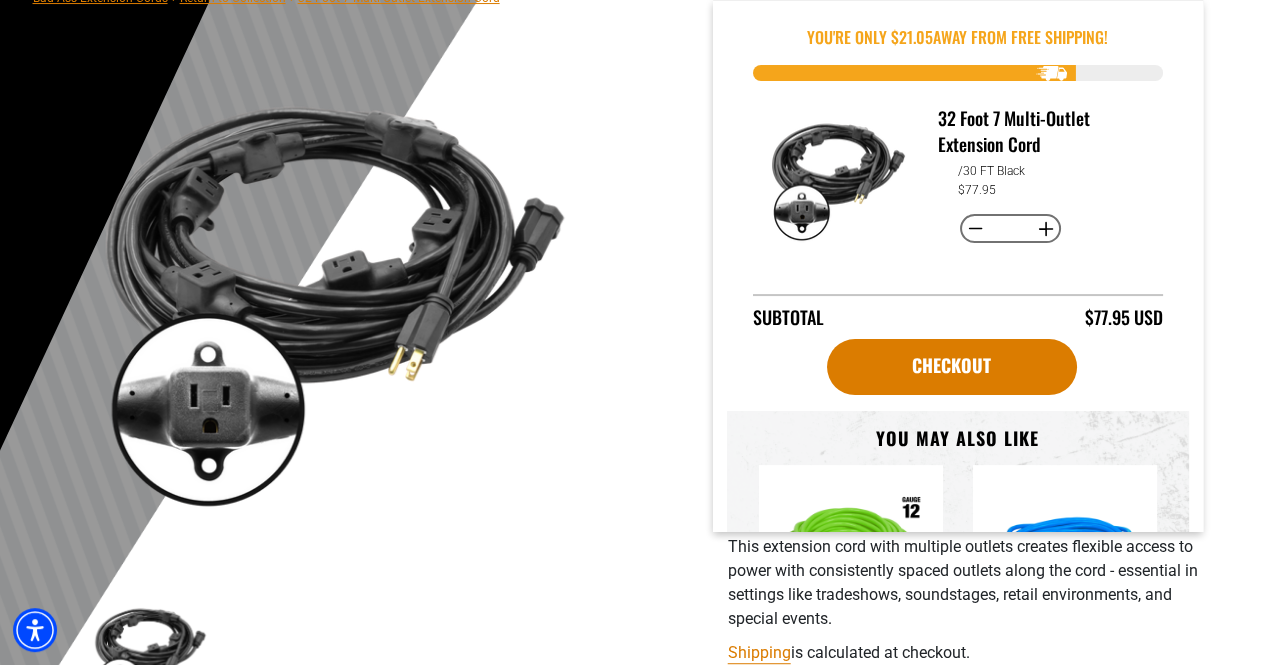 scroll, scrollTop: 180, scrollLeft: 0, axis: vertical 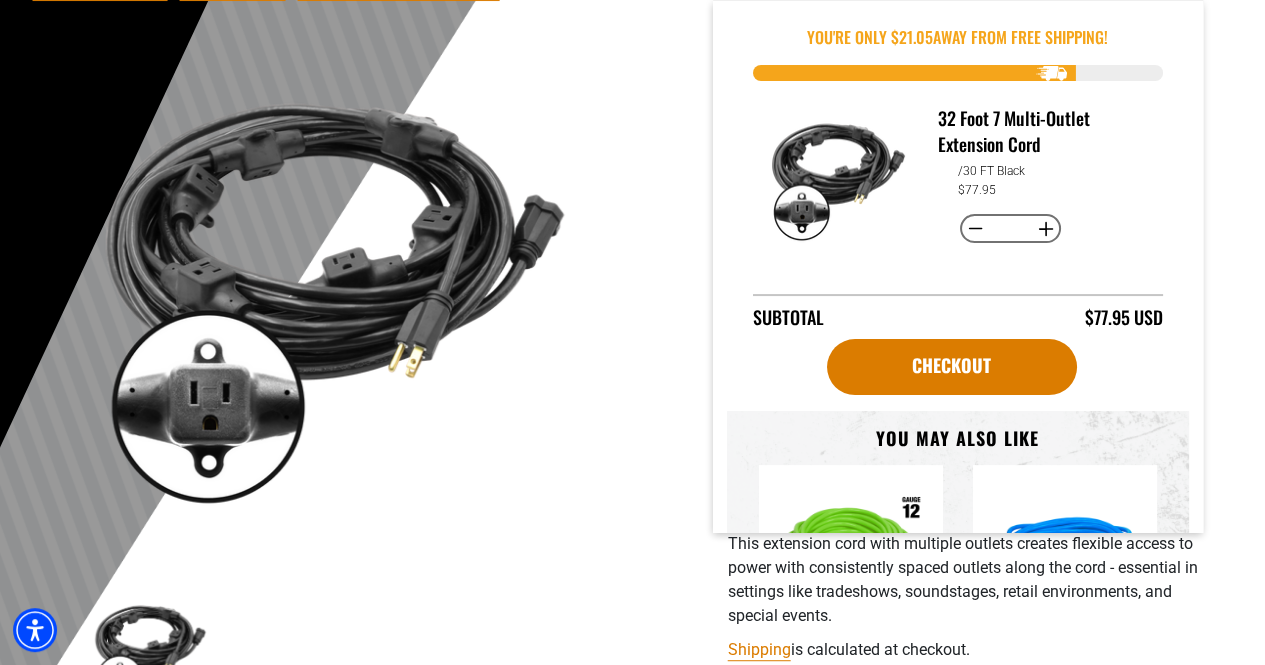 drag, startPoint x: 656, startPoint y: 319, endPoint x: 658, endPoint y: 226, distance: 93.0215 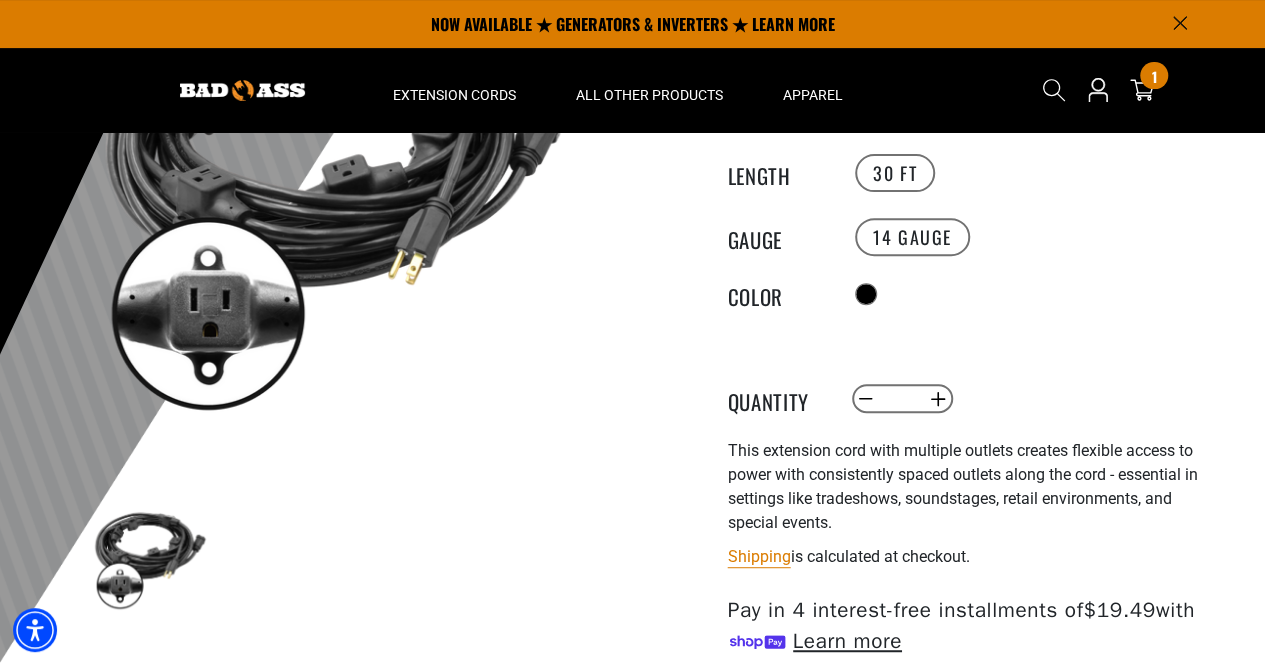scroll, scrollTop: 214, scrollLeft: 0, axis: vertical 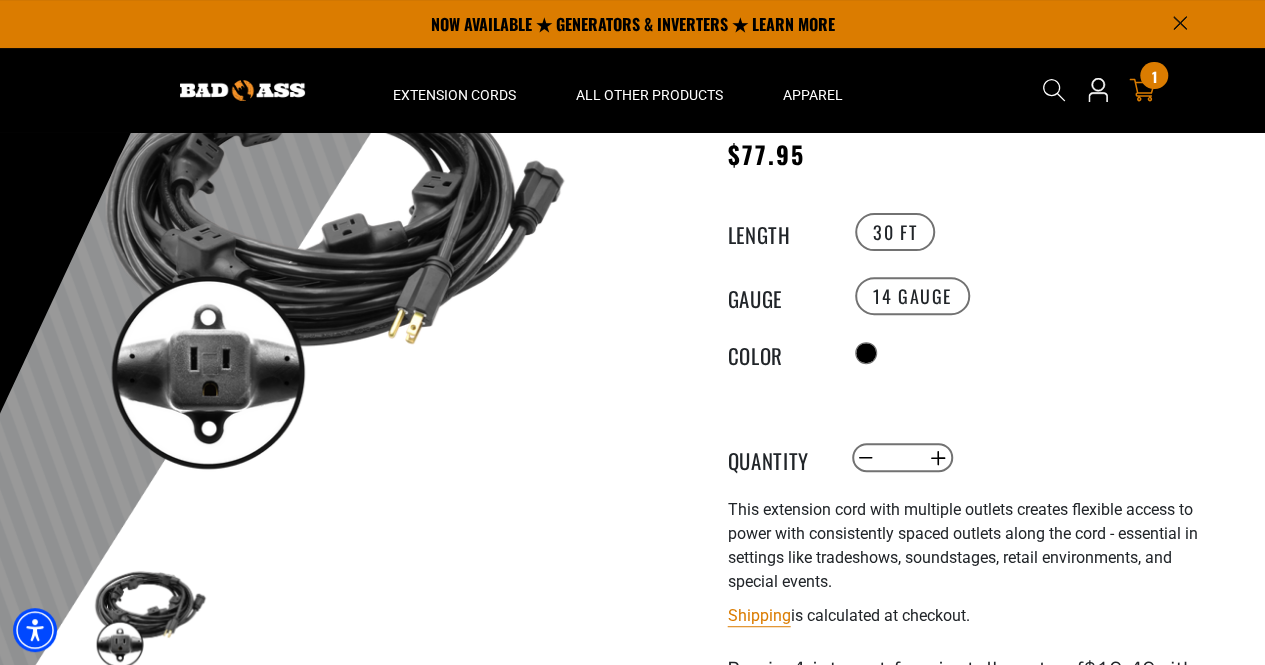 click 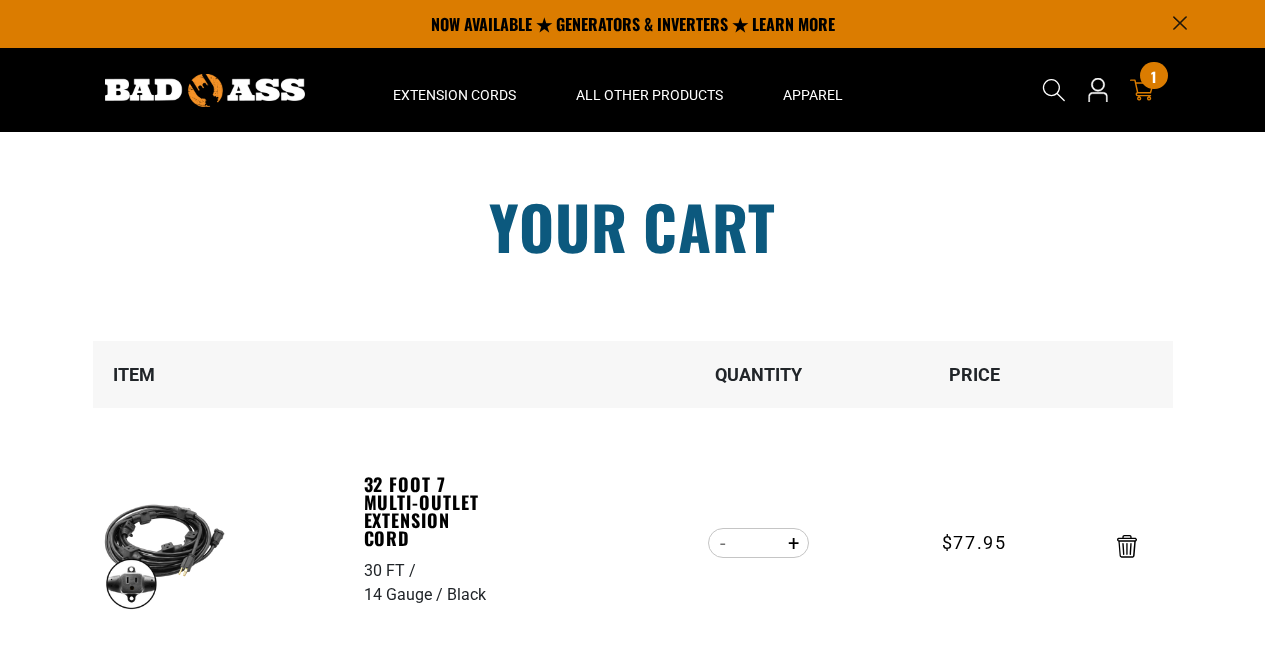 scroll, scrollTop: 0, scrollLeft: 0, axis: both 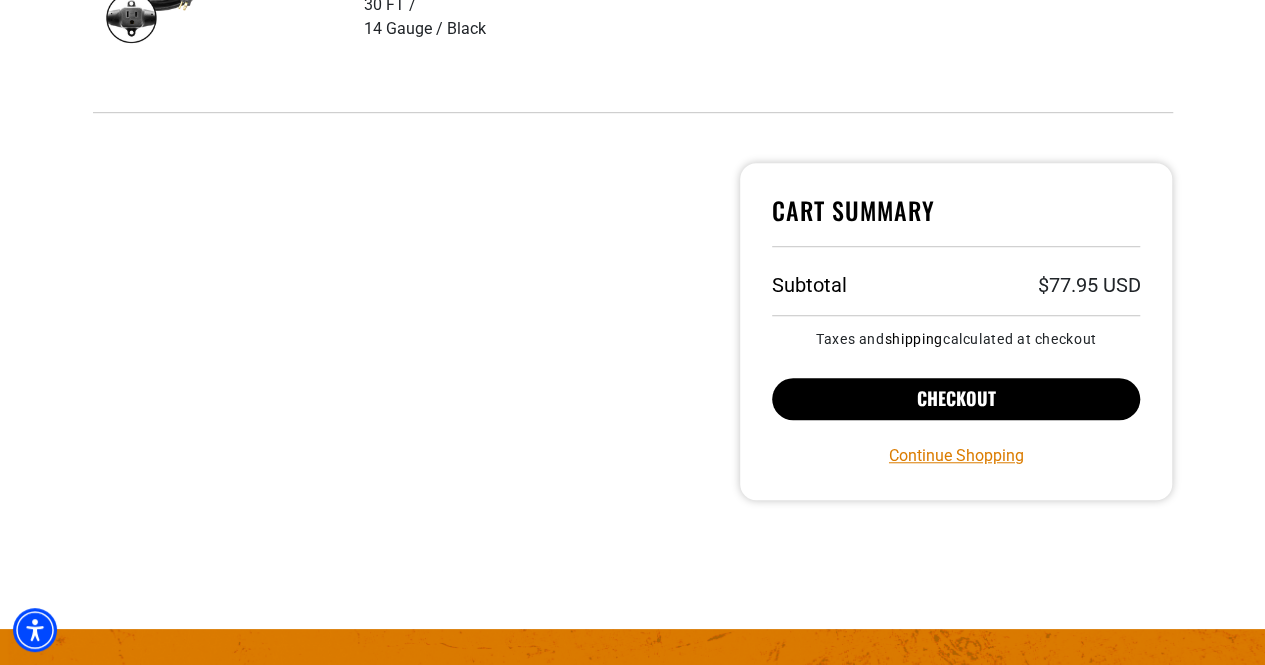 click on "Checkout" at bounding box center (956, 399) 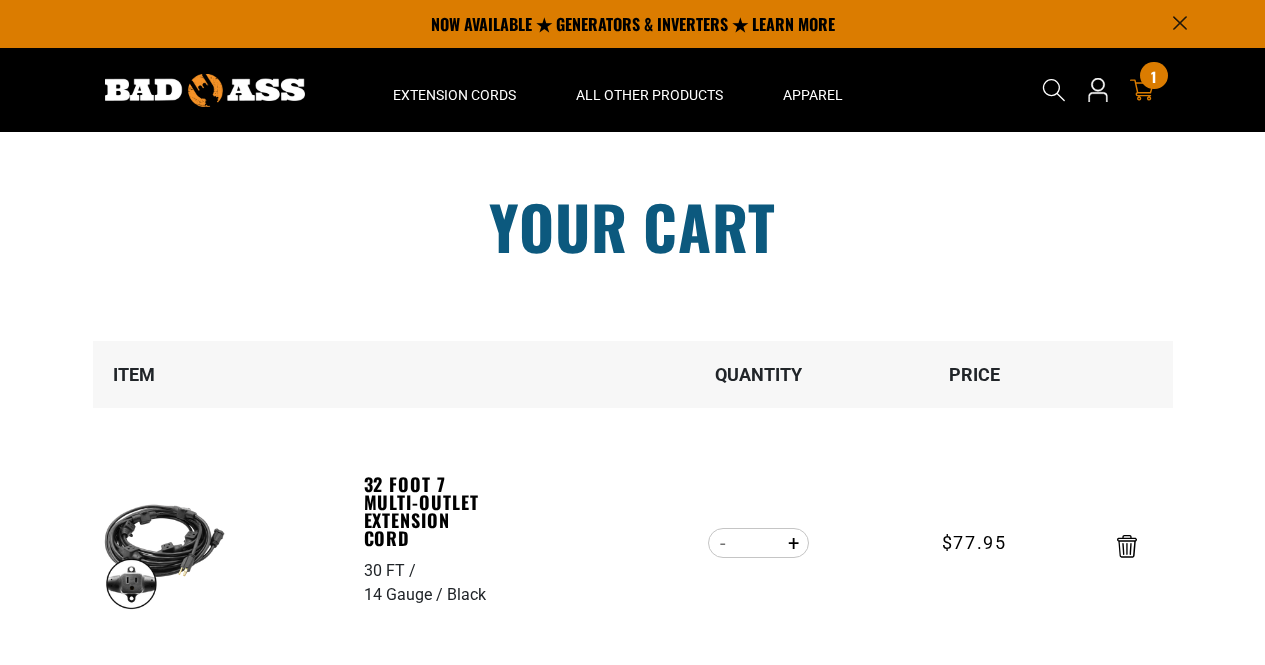 scroll, scrollTop: 0, scrollLeft: 0, axis: both 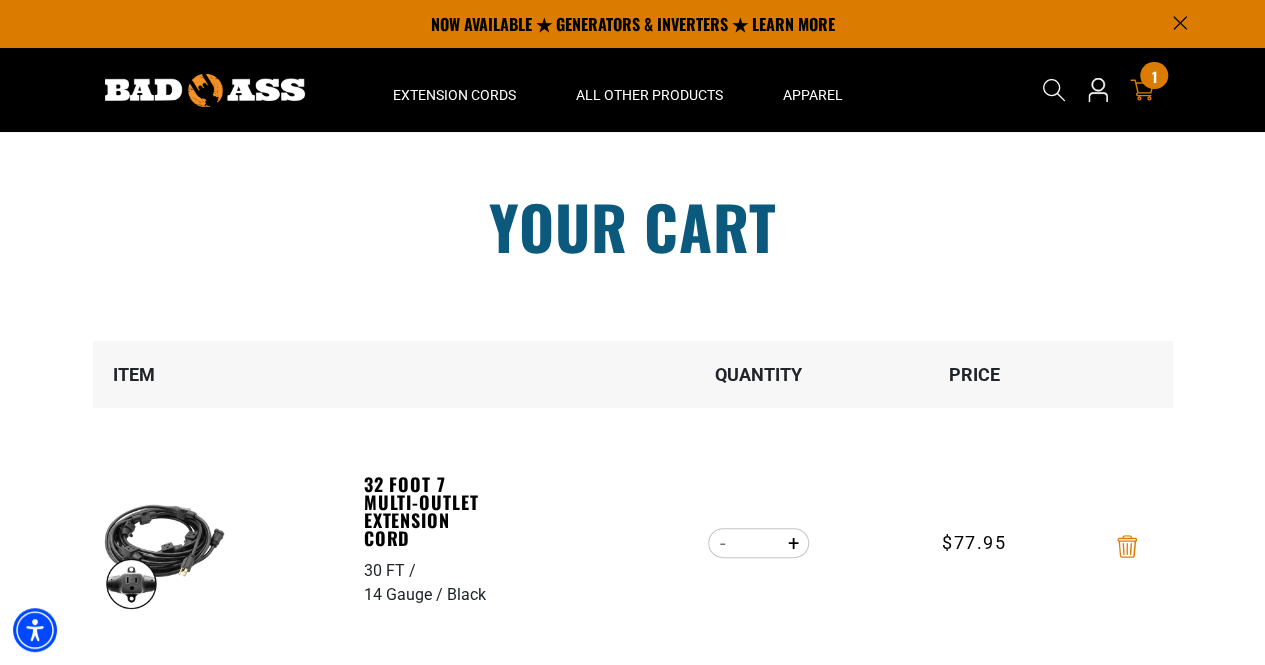 click 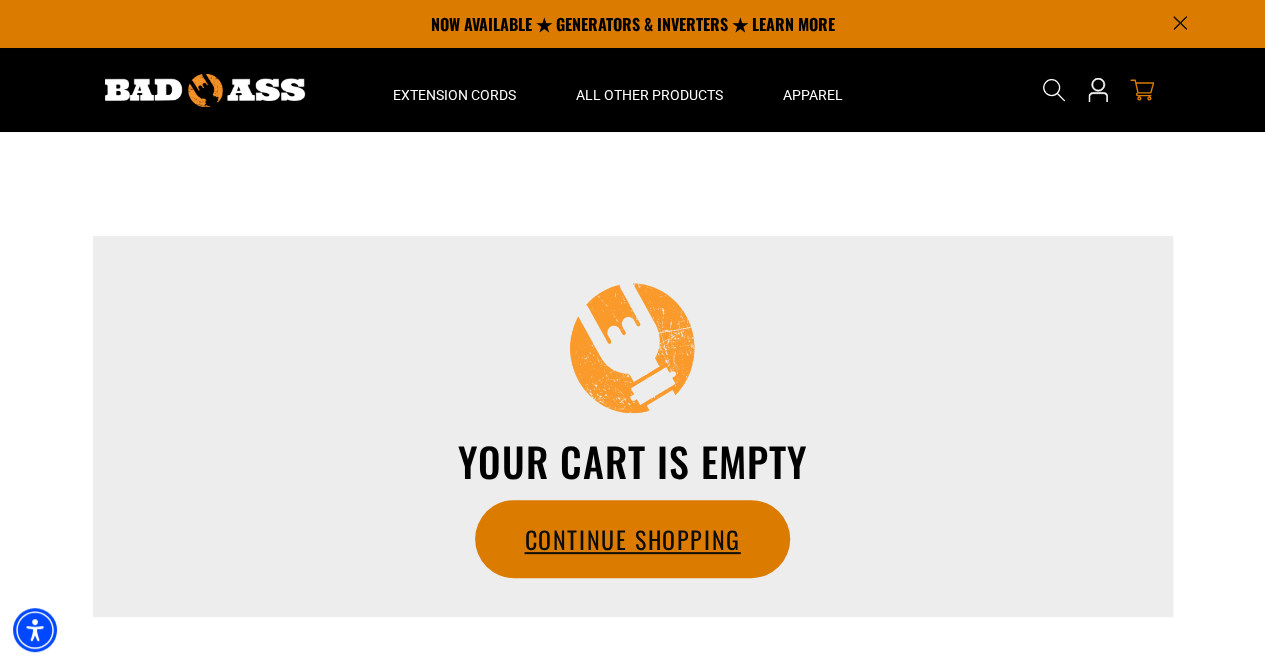 click on "Continue Shopping" at bounding box center (632, 539) 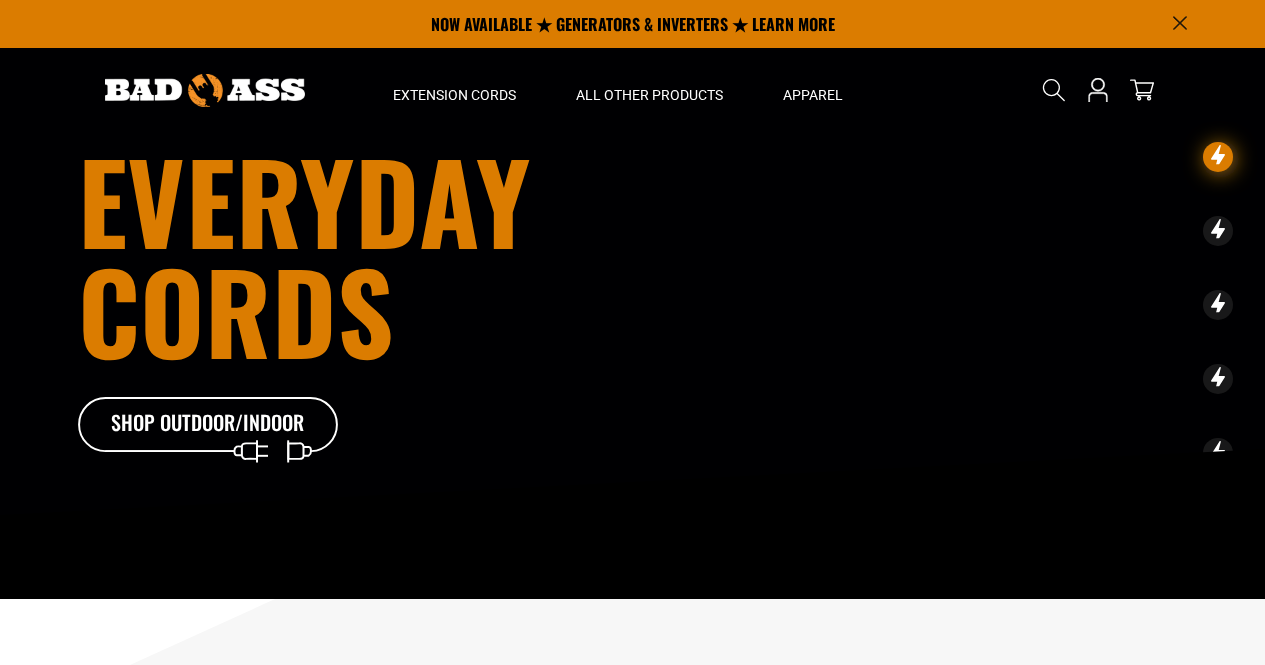 scroll, scrollTop: 0, scrollLeft: 0, axis: both 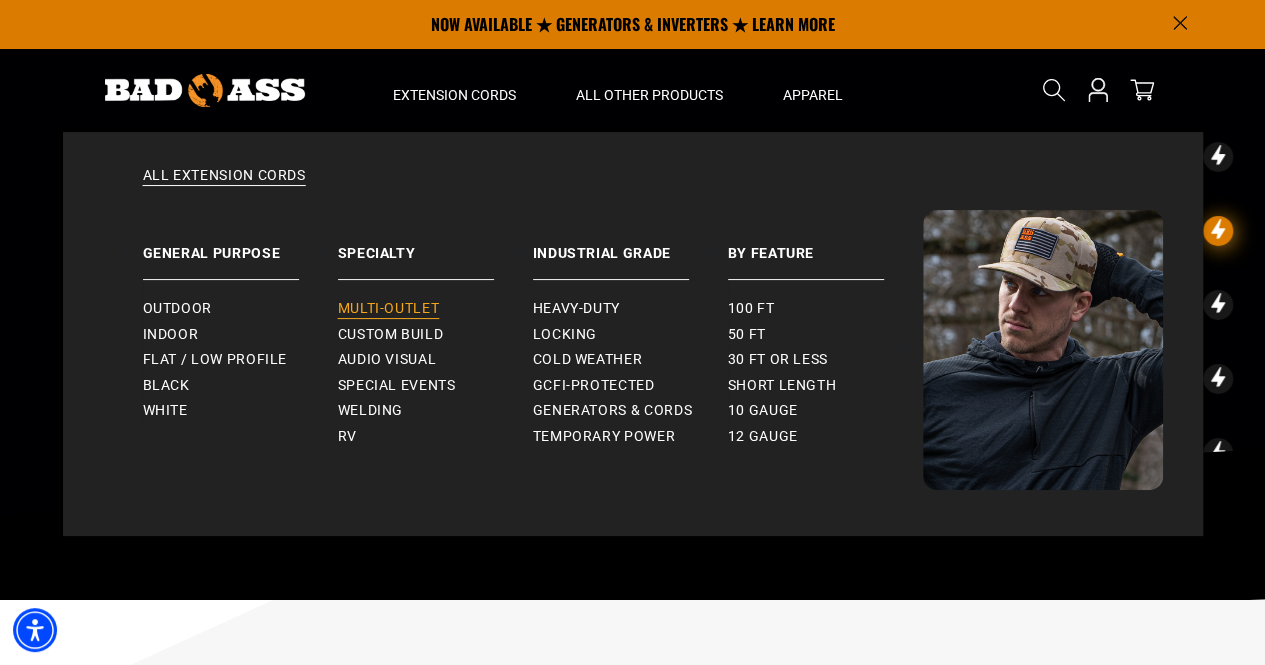 click on "Multi-Outlet" at bounding box center (389, 309) 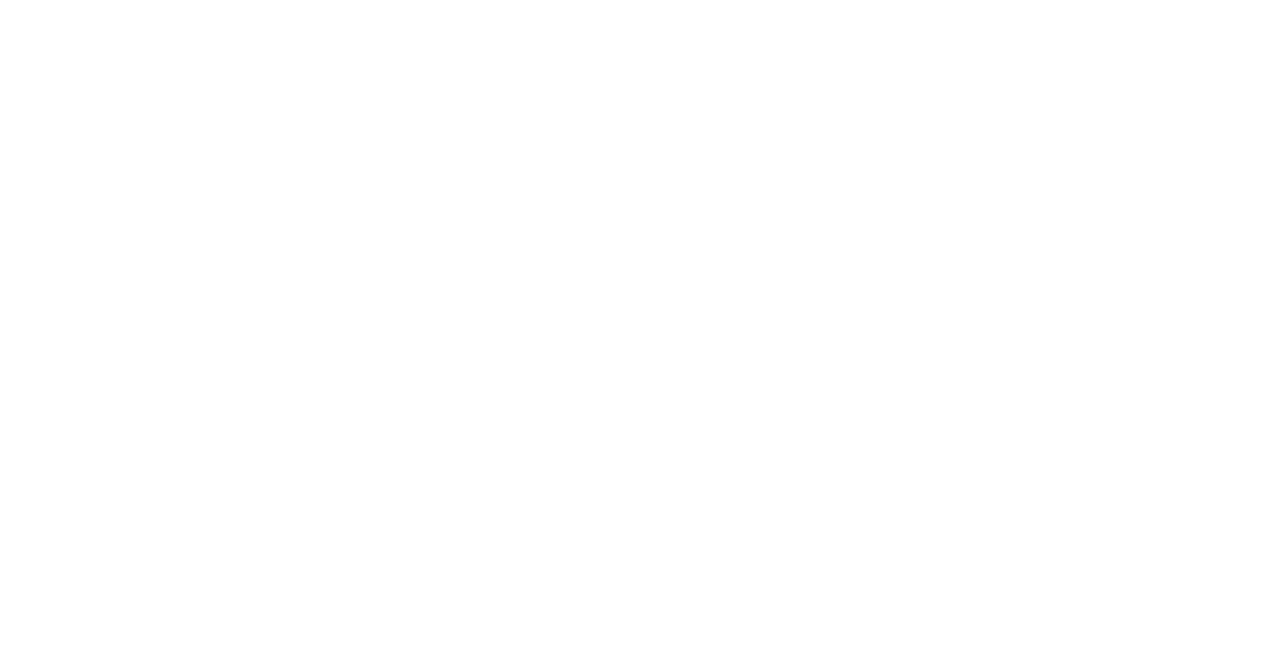 scroll, scrollTop: 0, scrollLeft: 0, axis: both 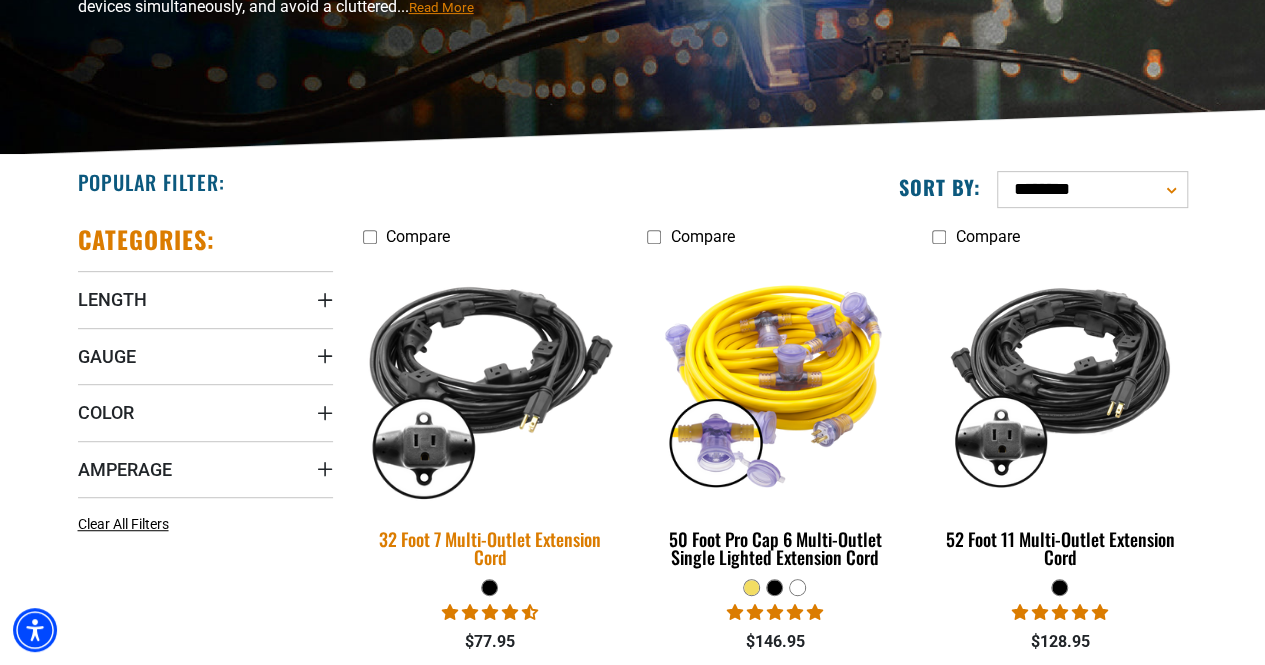 click at bounding box center [490, 381] 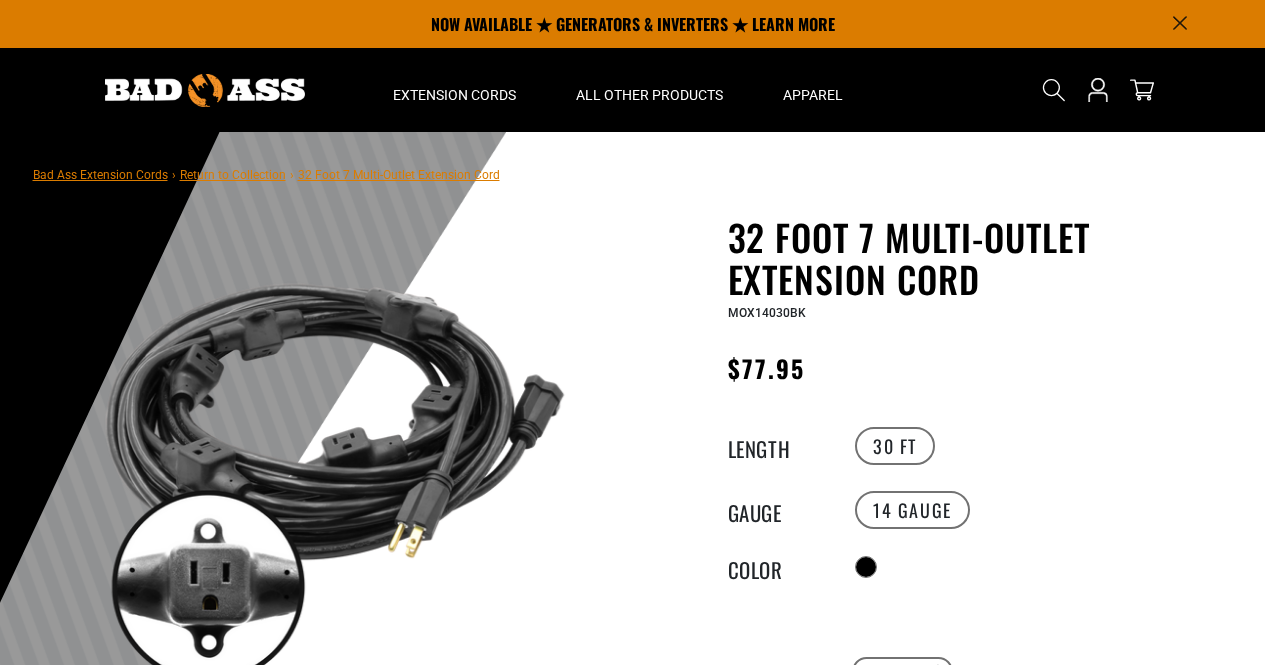 scroll, scrollTop: 0, scrollLeft: 0, axis: both 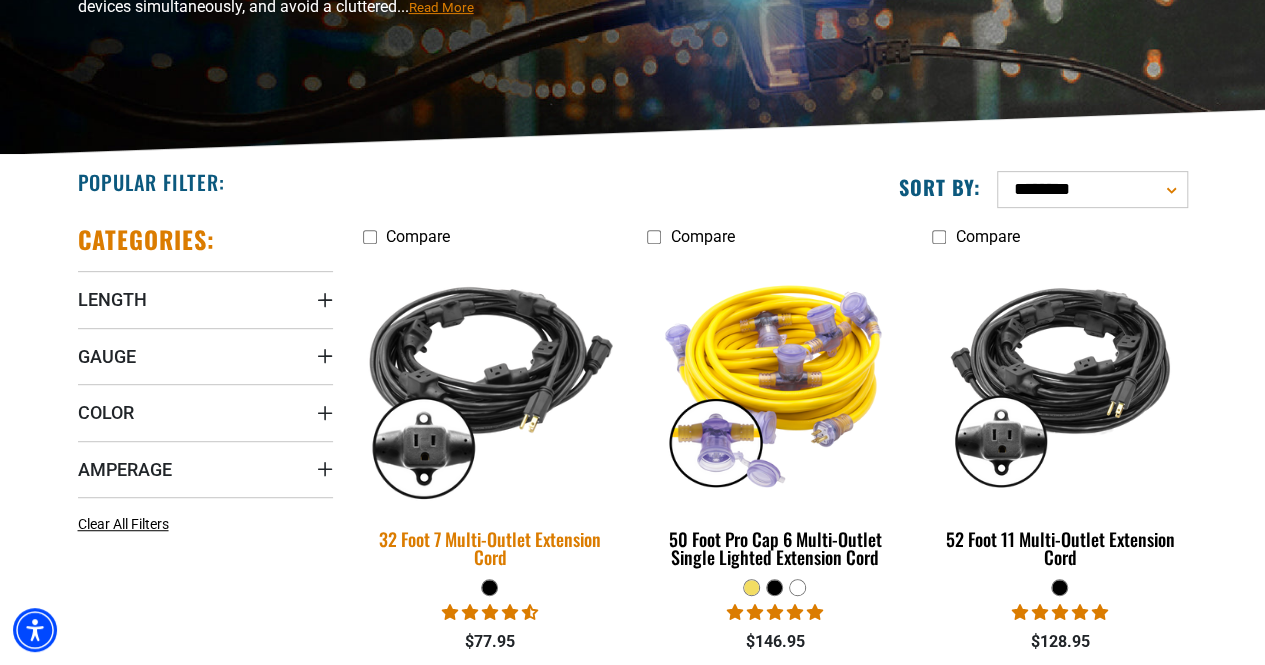 click at bounding box center (490, 381) 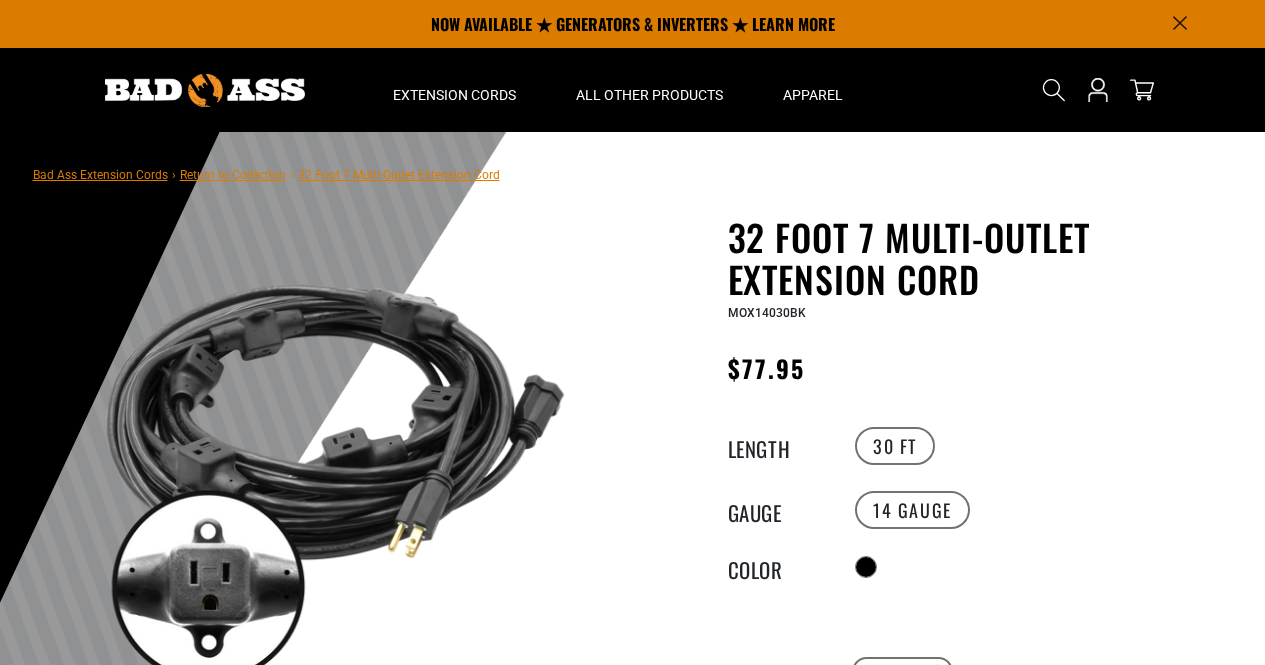 scroll, scrollTop: 0, scrollLeft: 0, axis: both 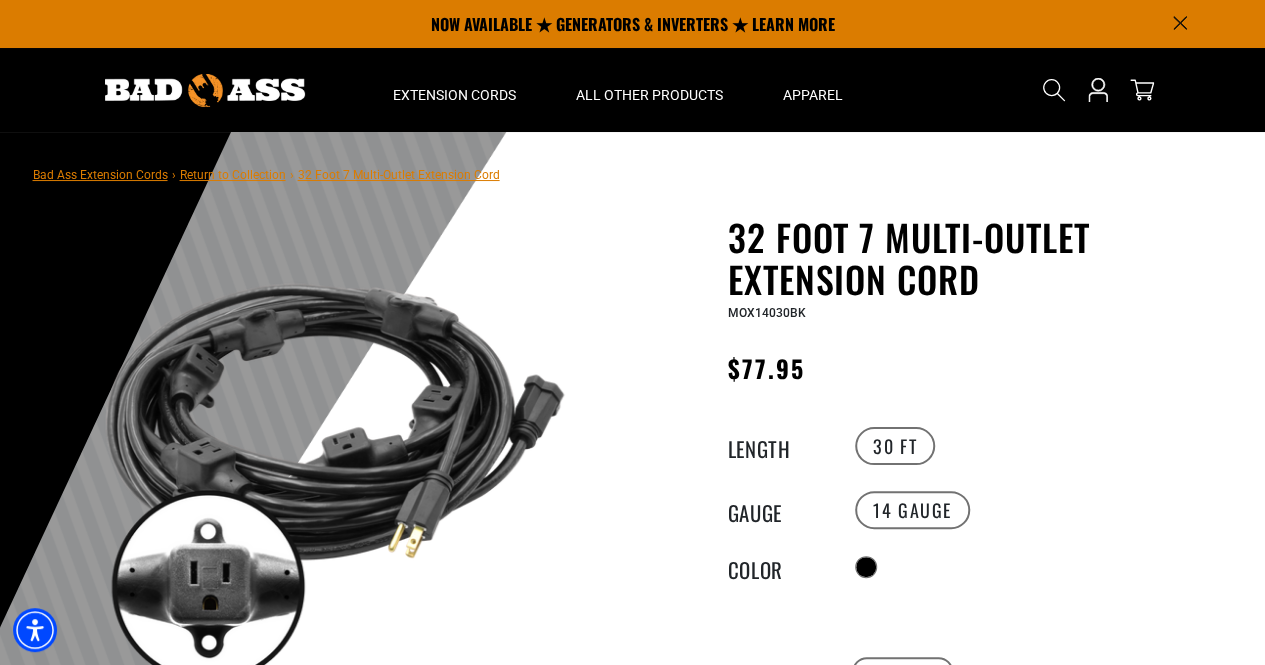 click at bounding box center [632, 622] 